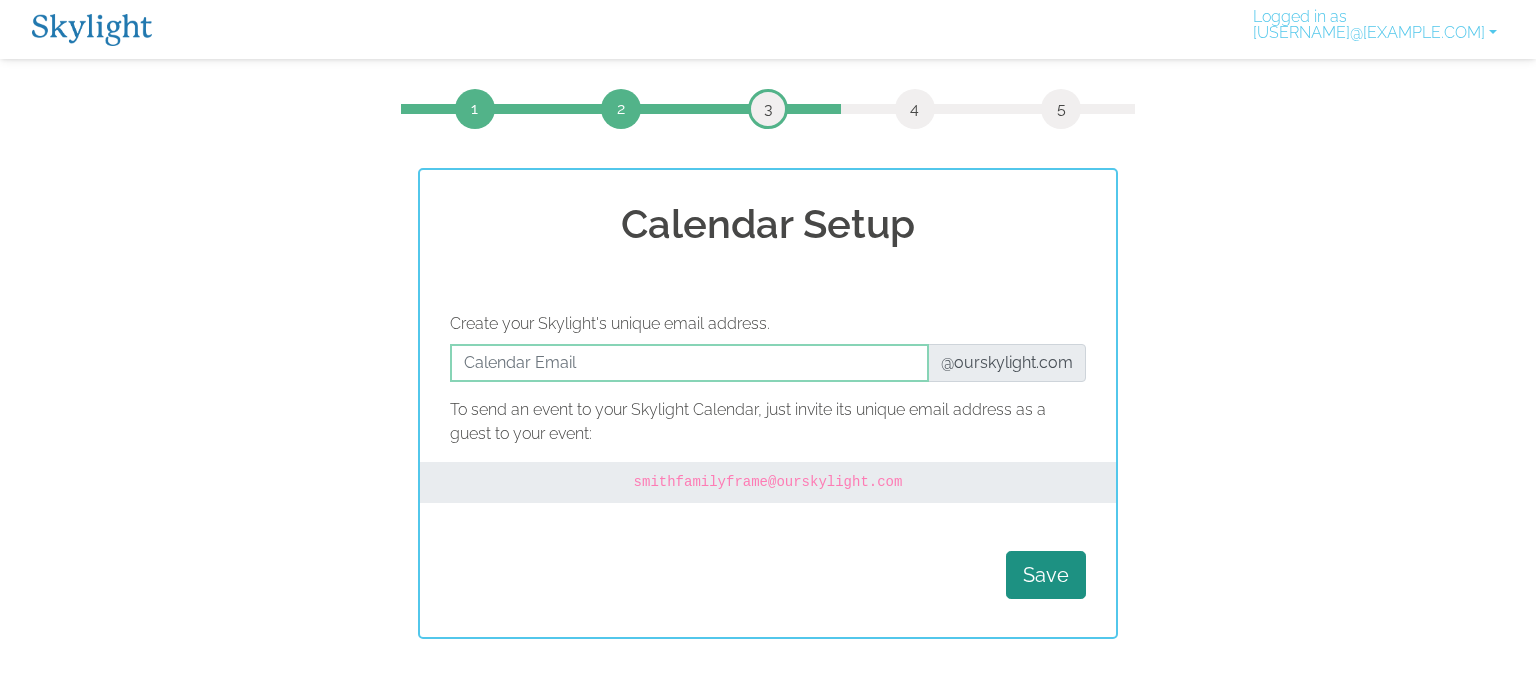 scroll, scrollTop: 0, scrollLeft: 0, axis: both 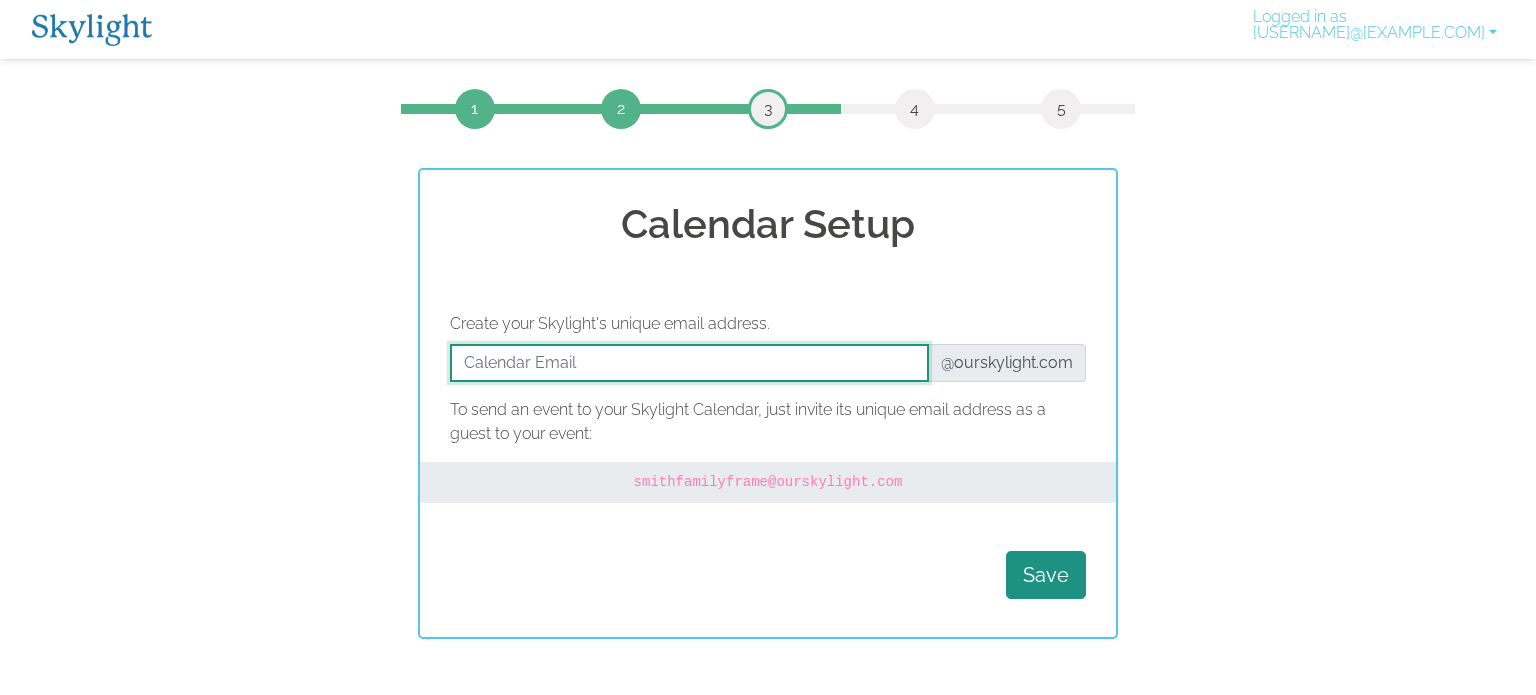 click at bounding box center (689, 363) 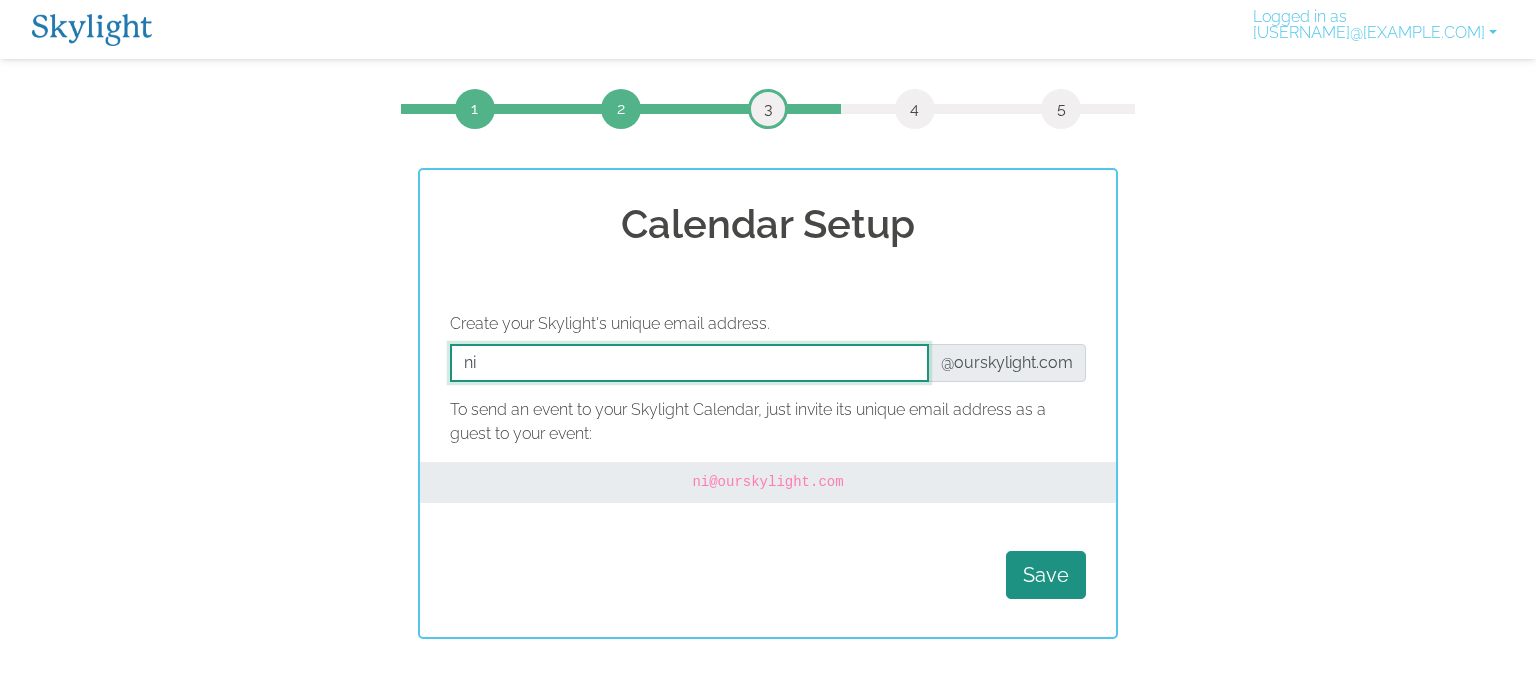 type on "n" 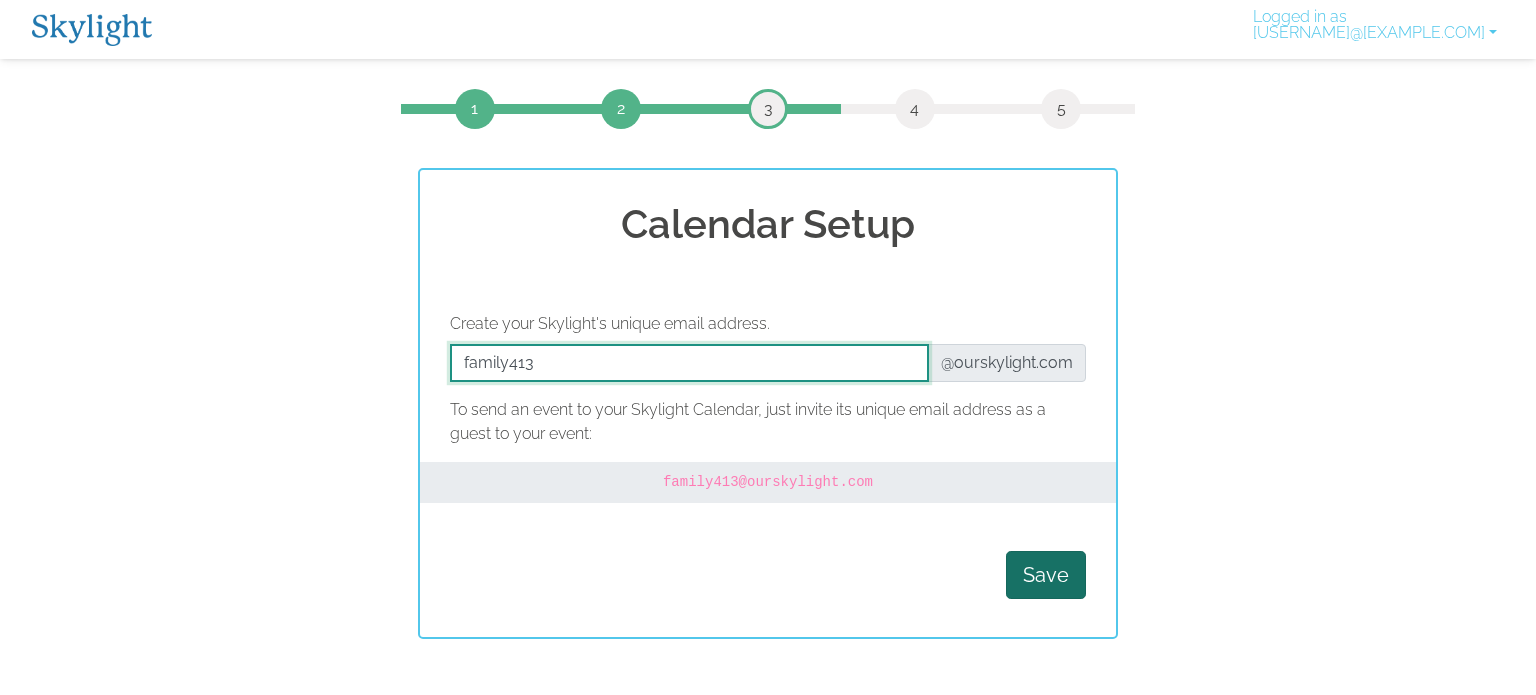 type on "family413" 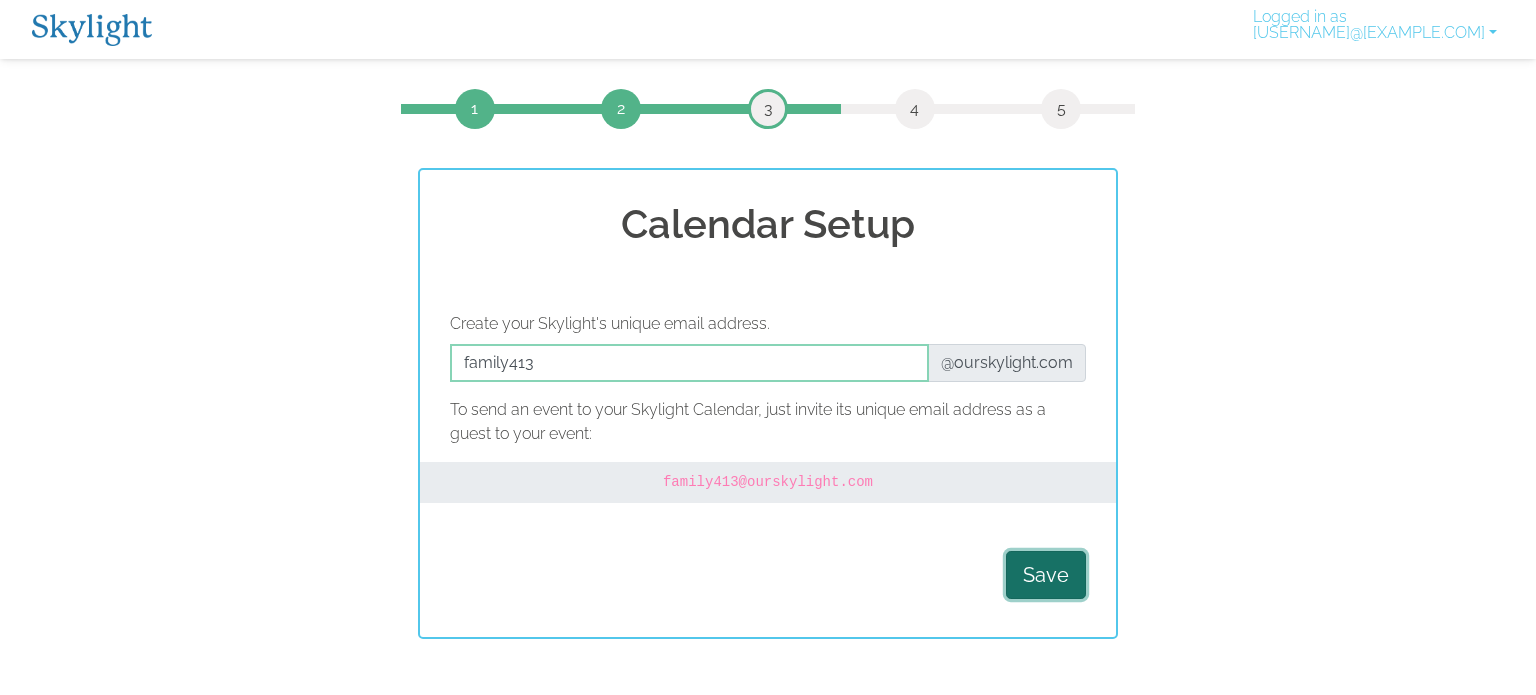click on "Save" at bounding box center (1046, 575) 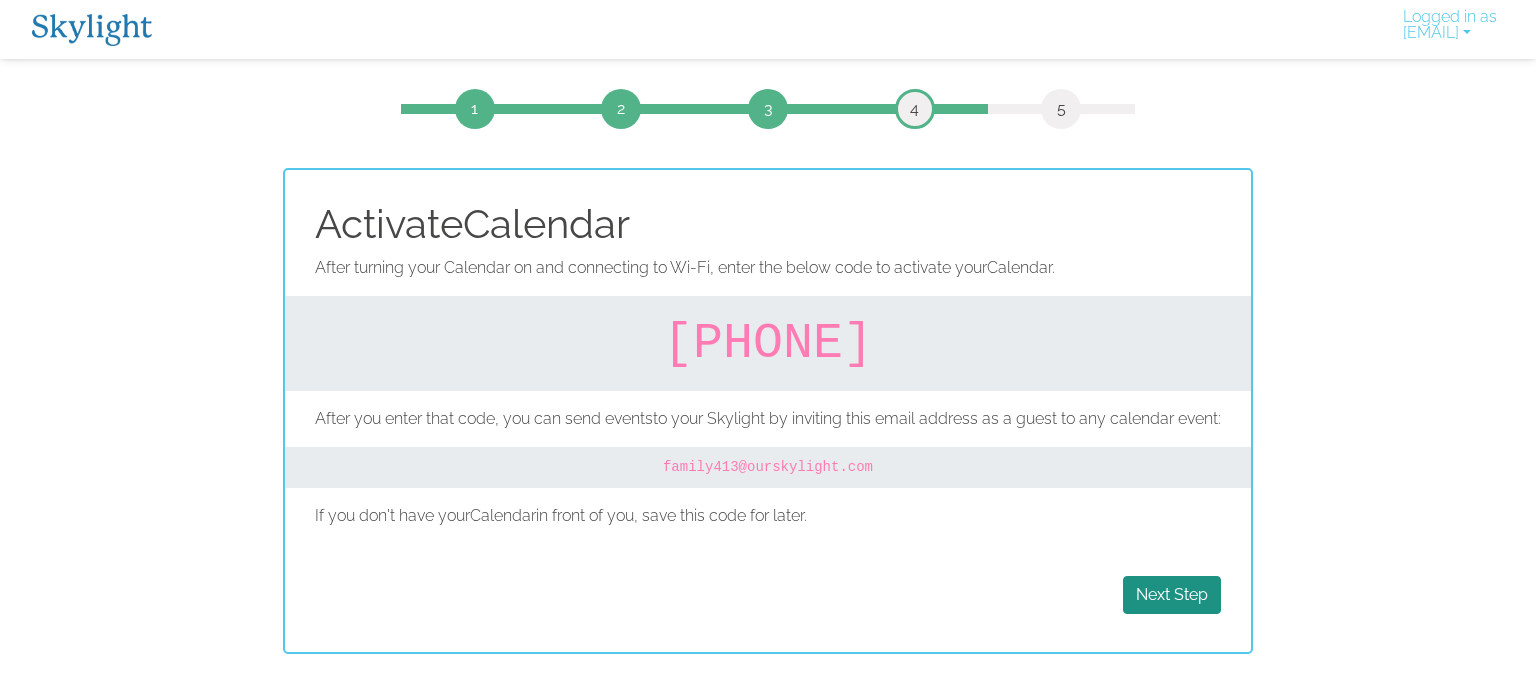 scroll, scrollTop: 0, scrollLeft: 0, axis: both 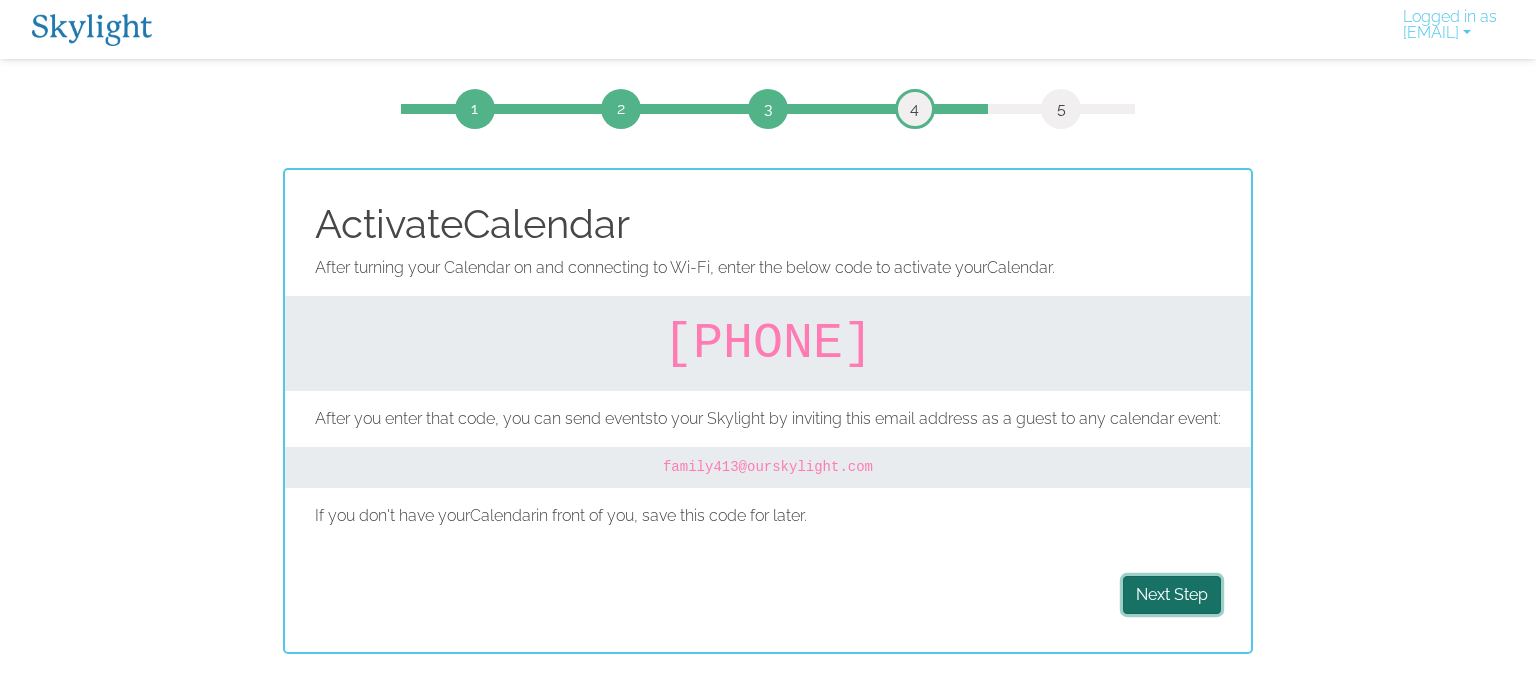 click on "Next Step" at bounding box center (1172, 595) 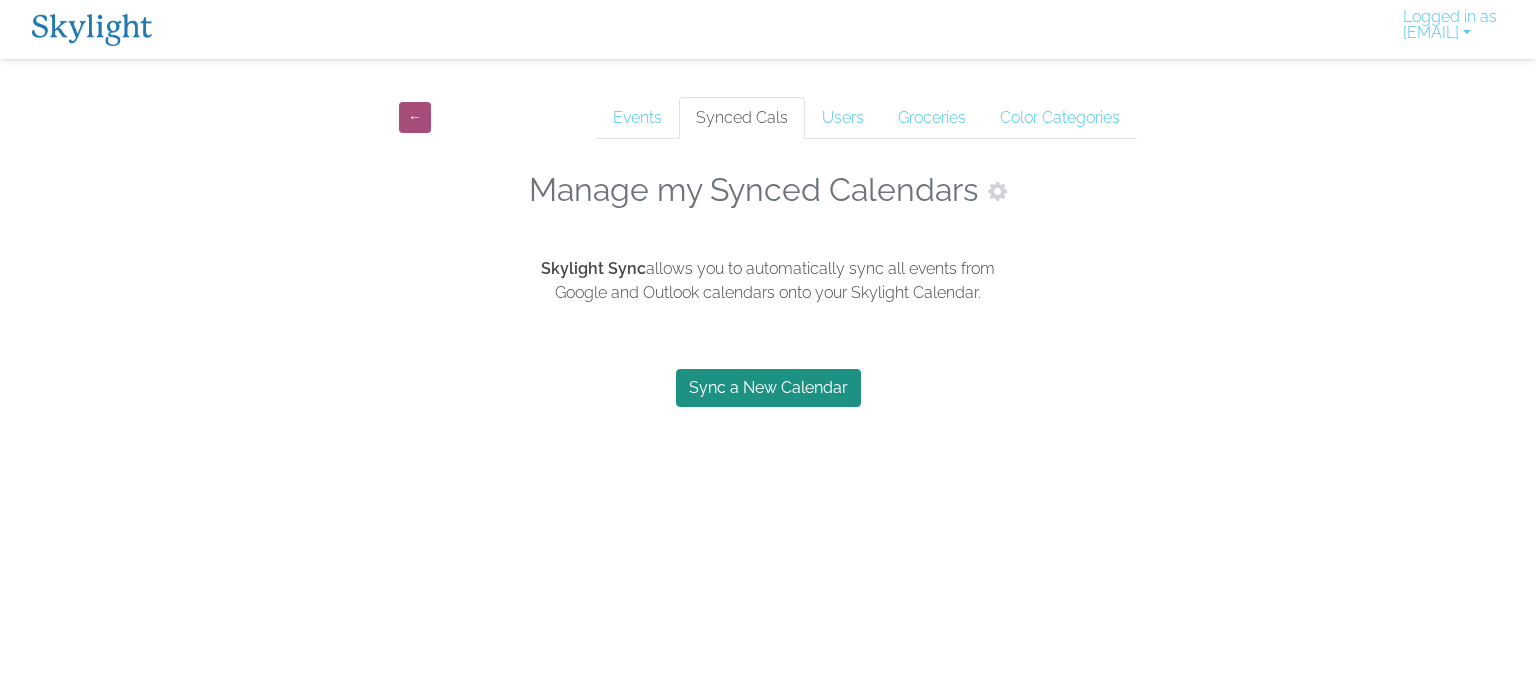 scroll, scrollTop: 0, scrollLeft: 0, axis: both 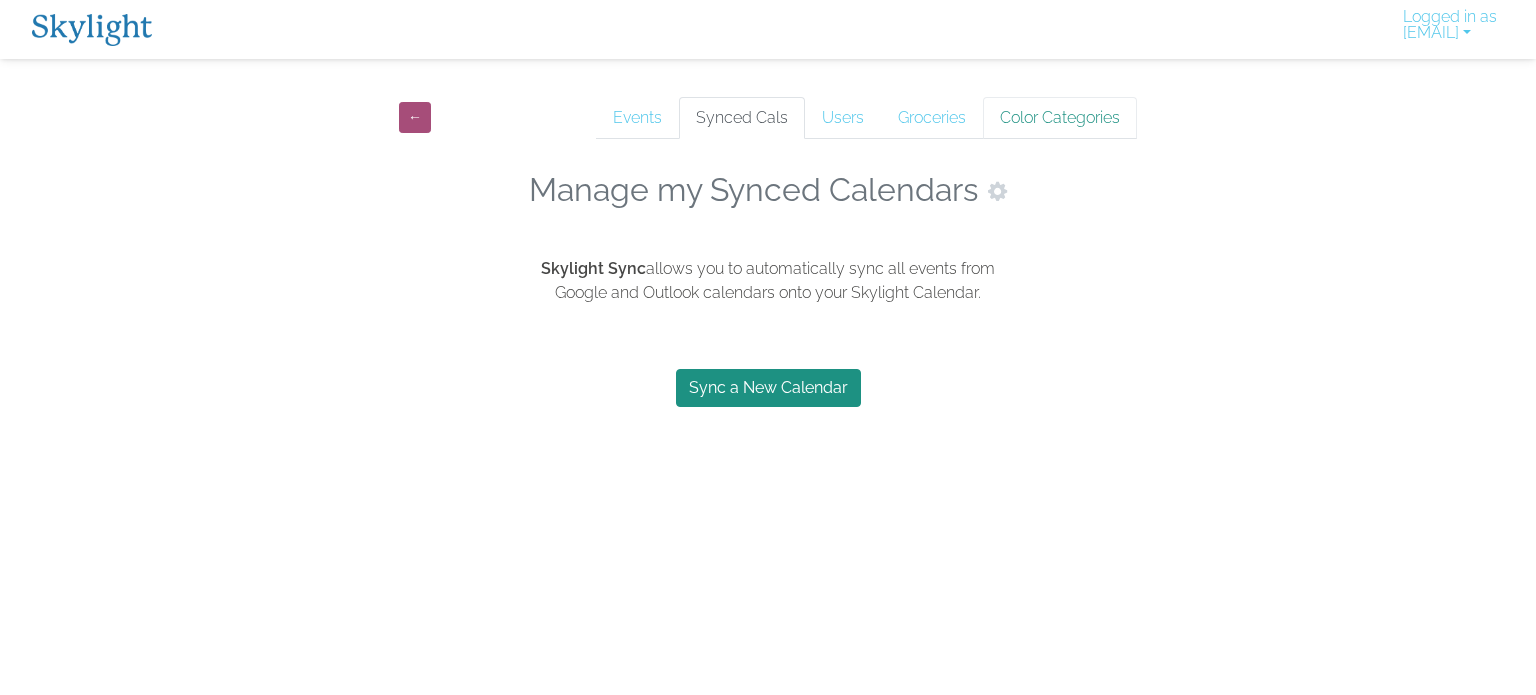 click on "Color Categories" at bounding box center (1060, 118) 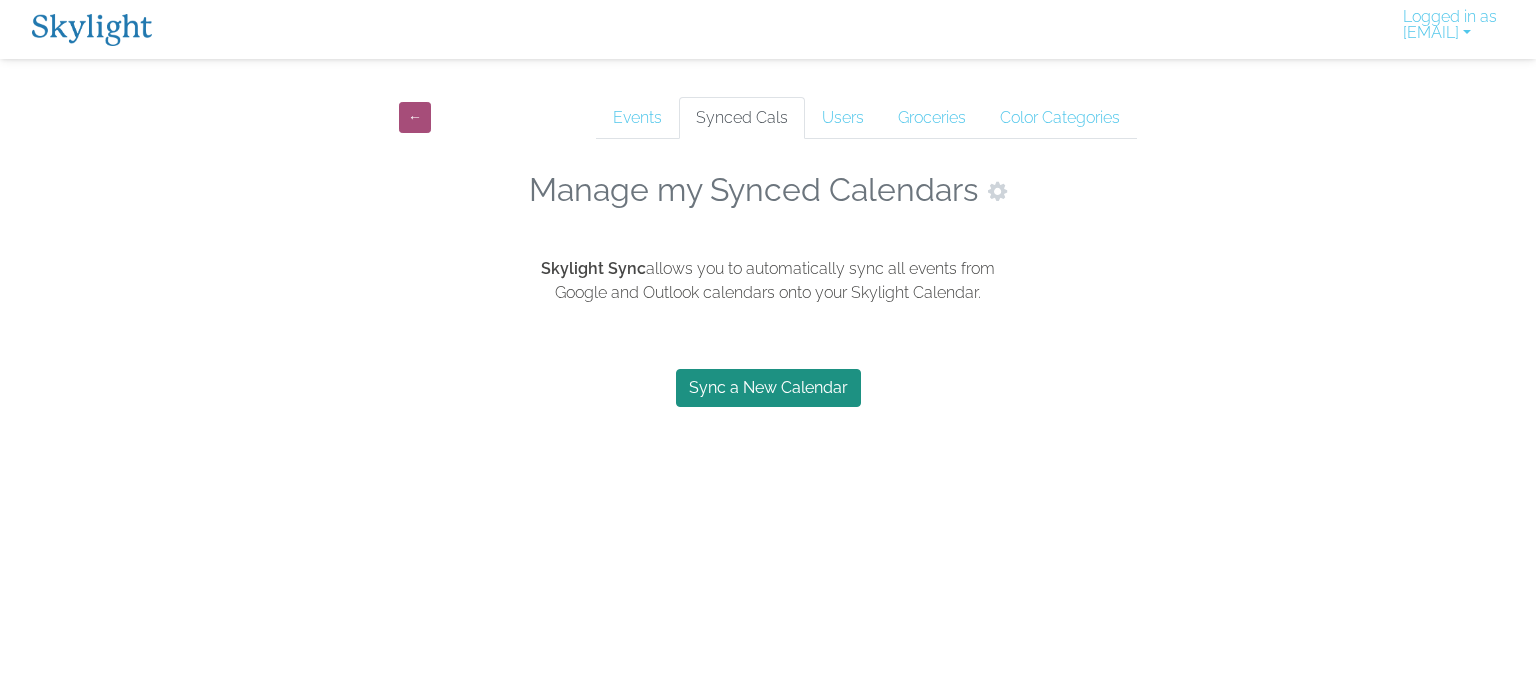 scroll, scrollTop: 0, scrollLeft: 0, axis: both 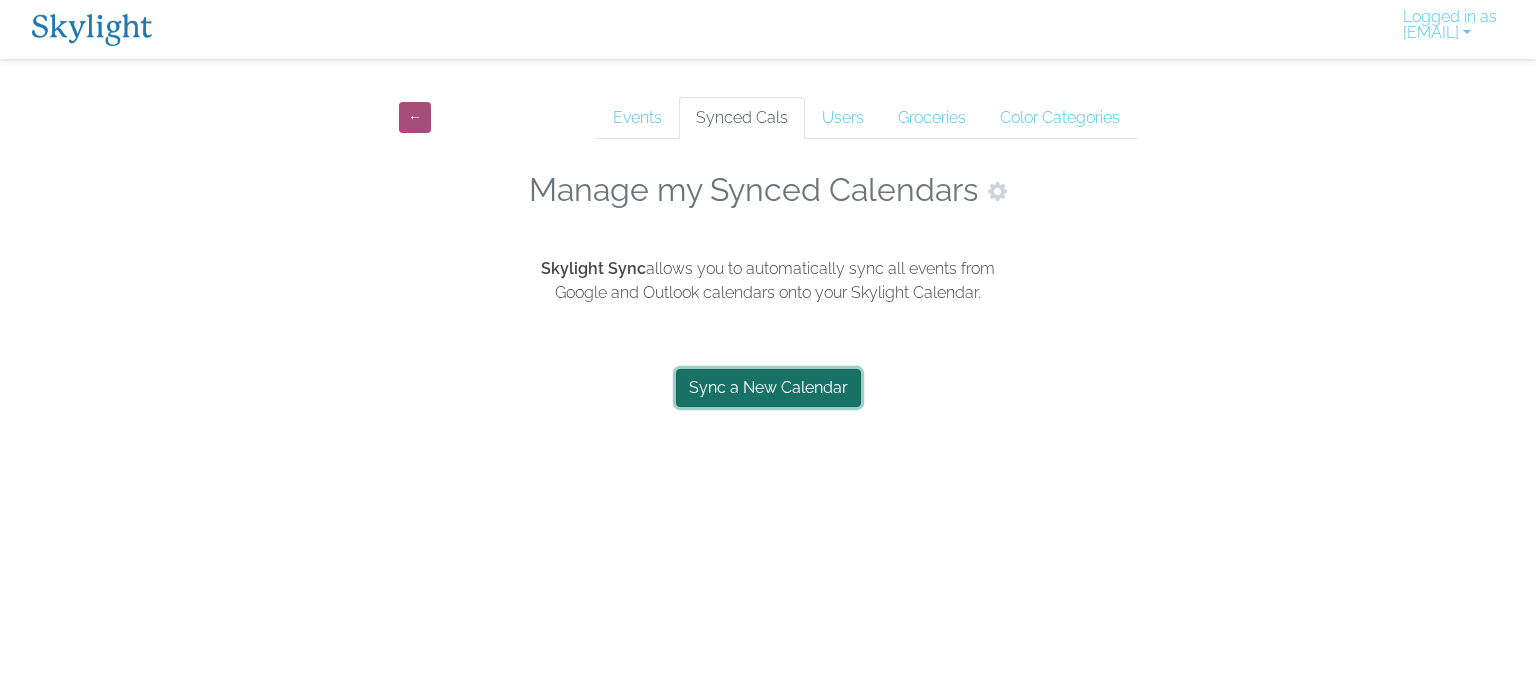 click on "Sync a New Calendar" at bounding box center [768, 388] 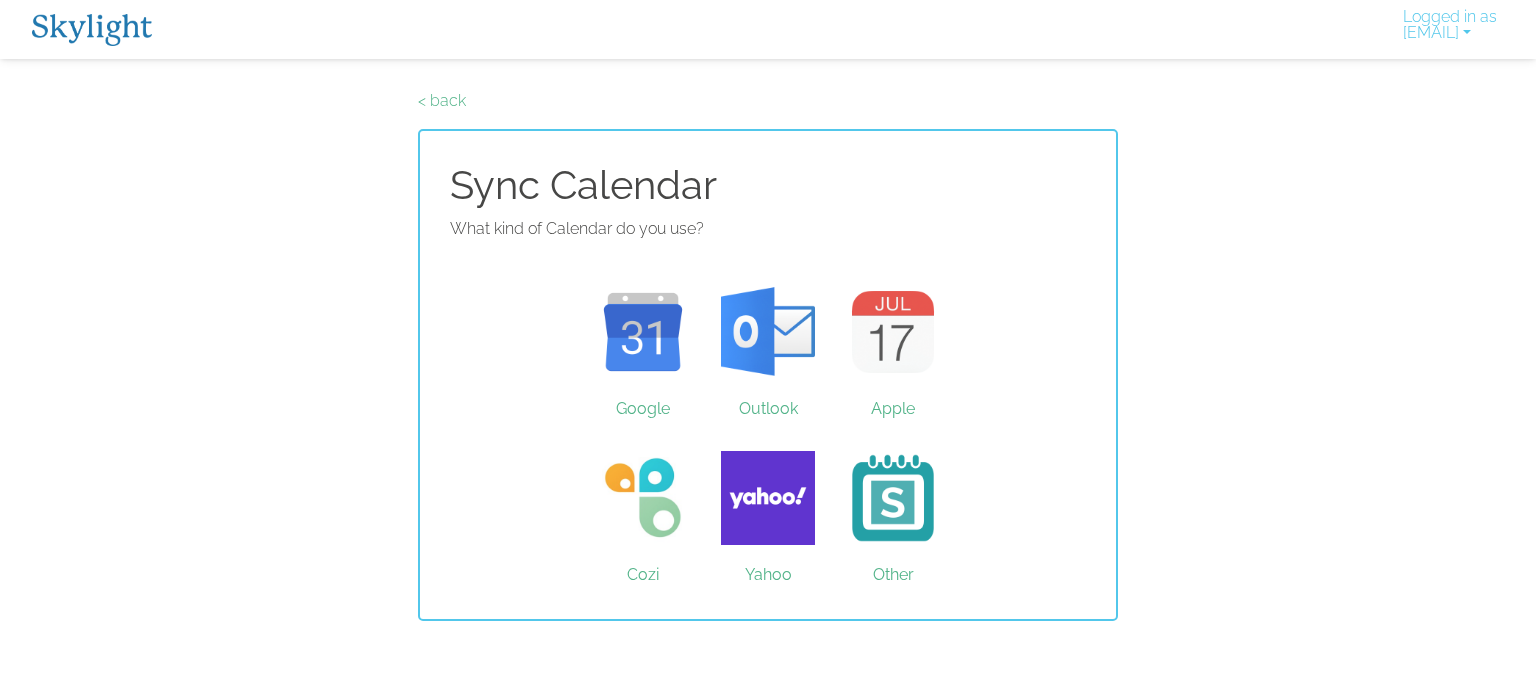scroll, scrollTop: 0, scrollLeft: 0, axis: both 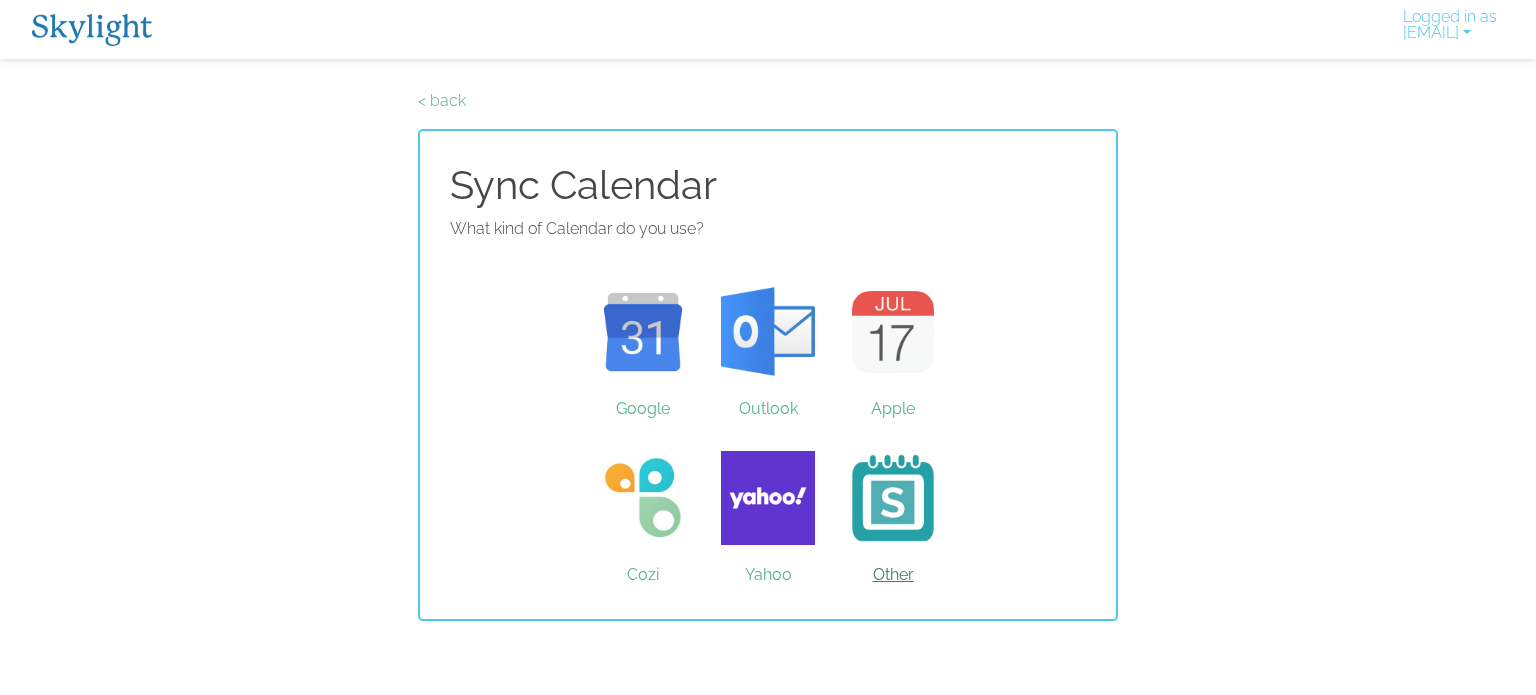 click on "Other" at bounding box center [893, 498] 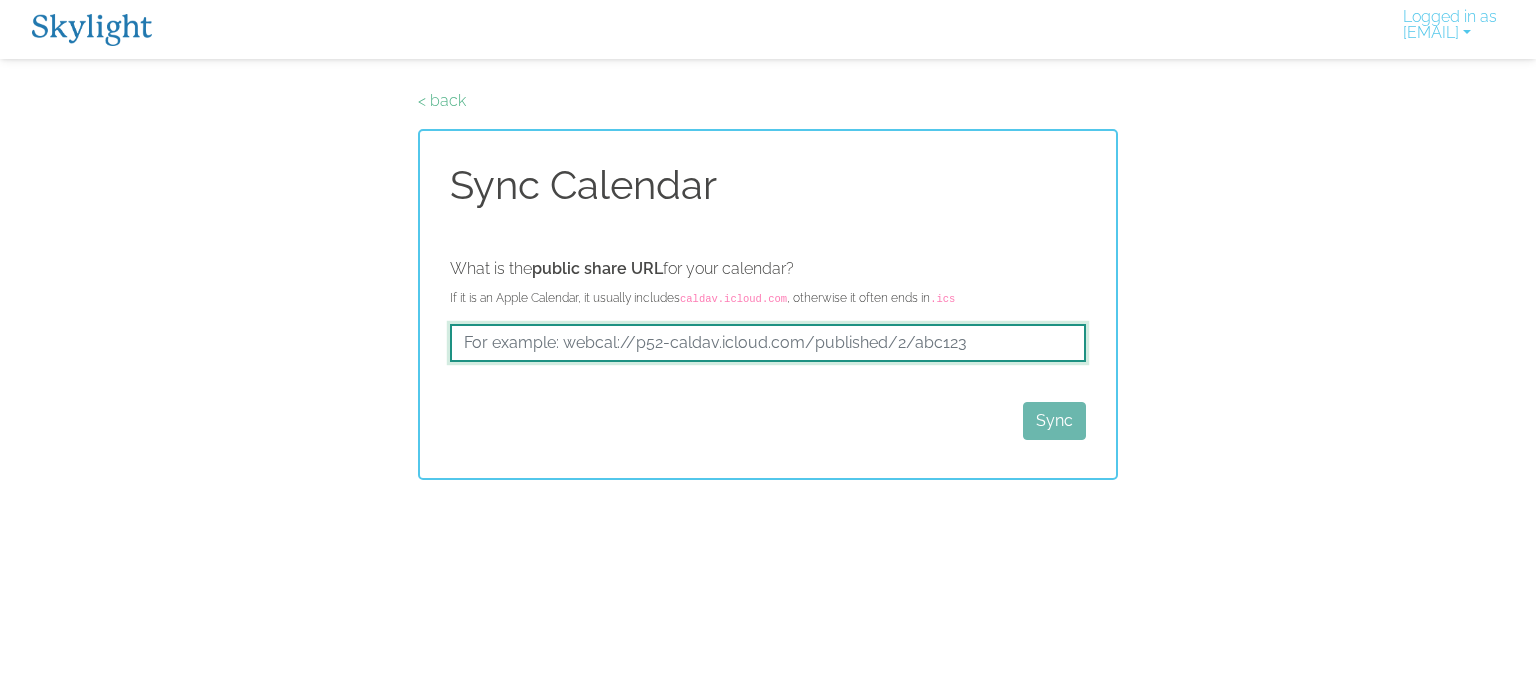click at bounding box center (768, 343) 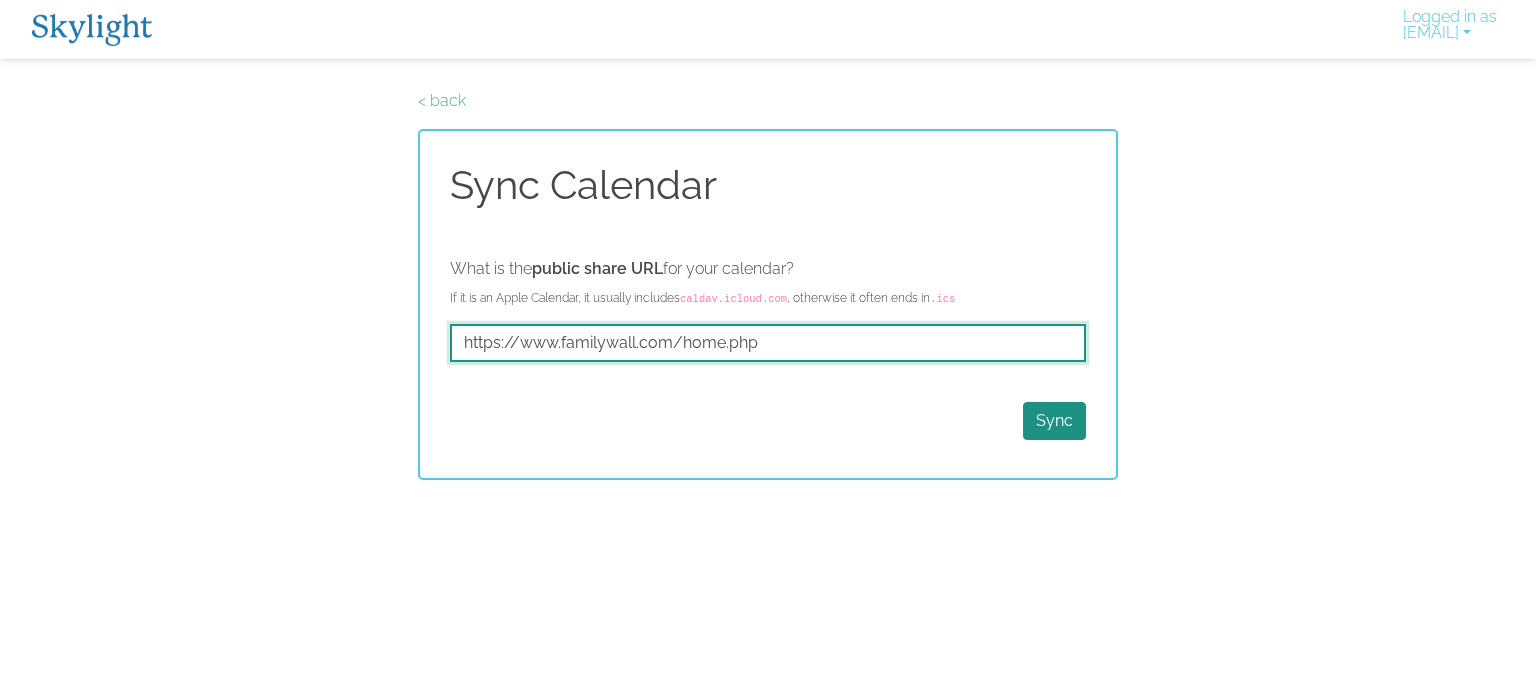 type on "https://www.familywall.com/home.php" 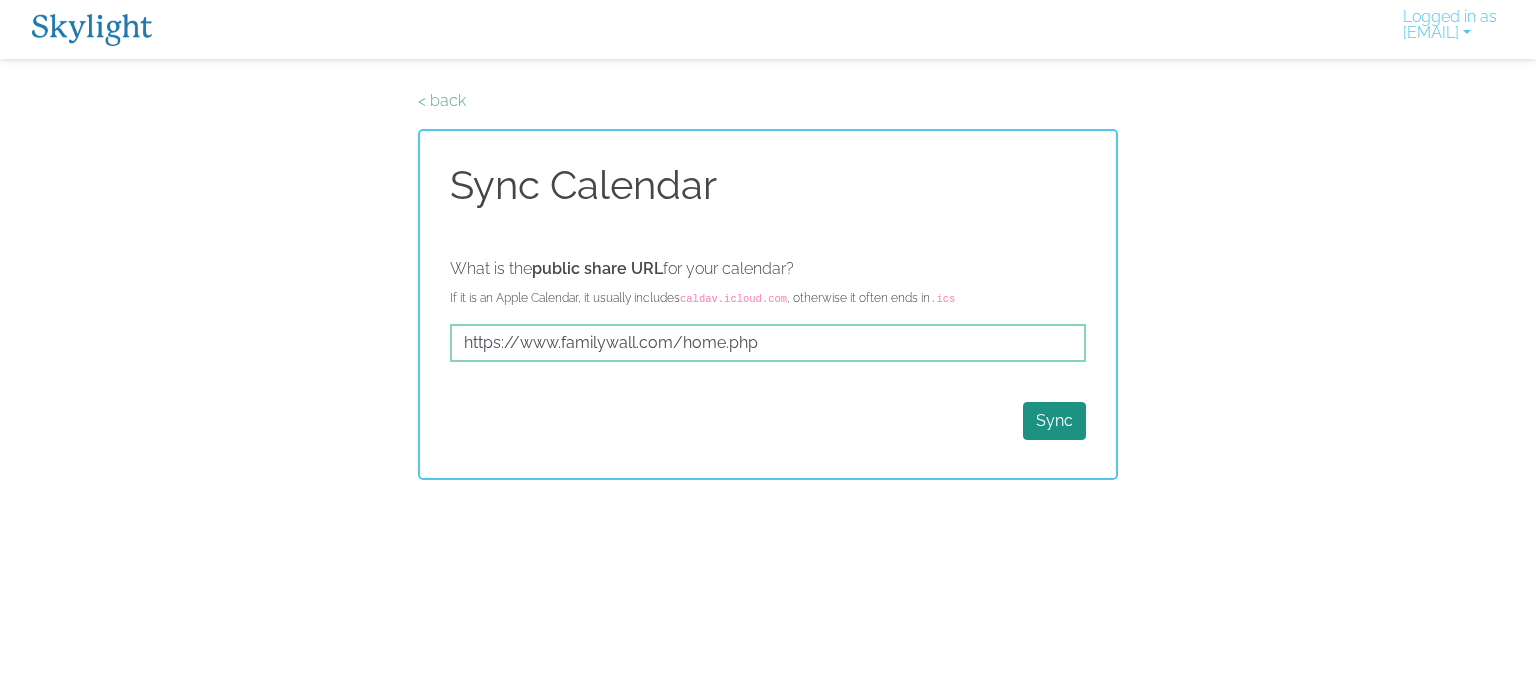 click on "< back Sync Calendar What is the  public share URL  for your calendar? If it is an Apple Calendar, it usually includes  caldav.icloud.com , otherwise it often ends in  .ics https://www.familywall.com/home.php Sync" at bounding box center (768, 284) 